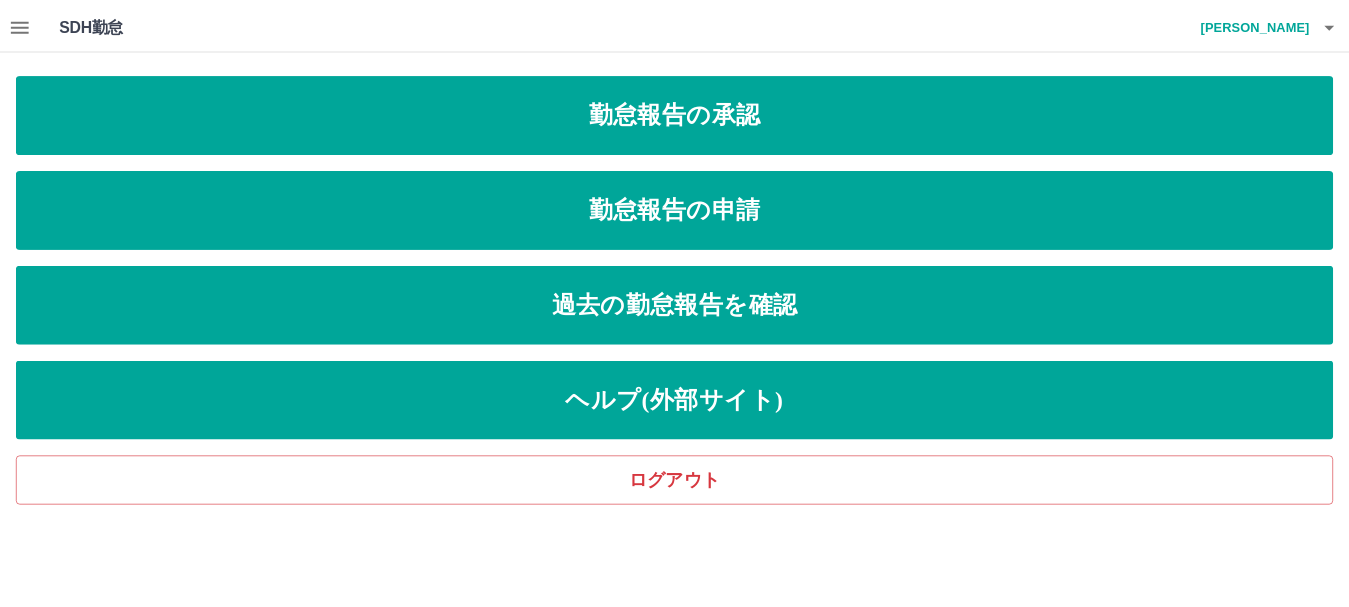 scroll, scrollTop: 0, scrollLeft: 0, axis: both 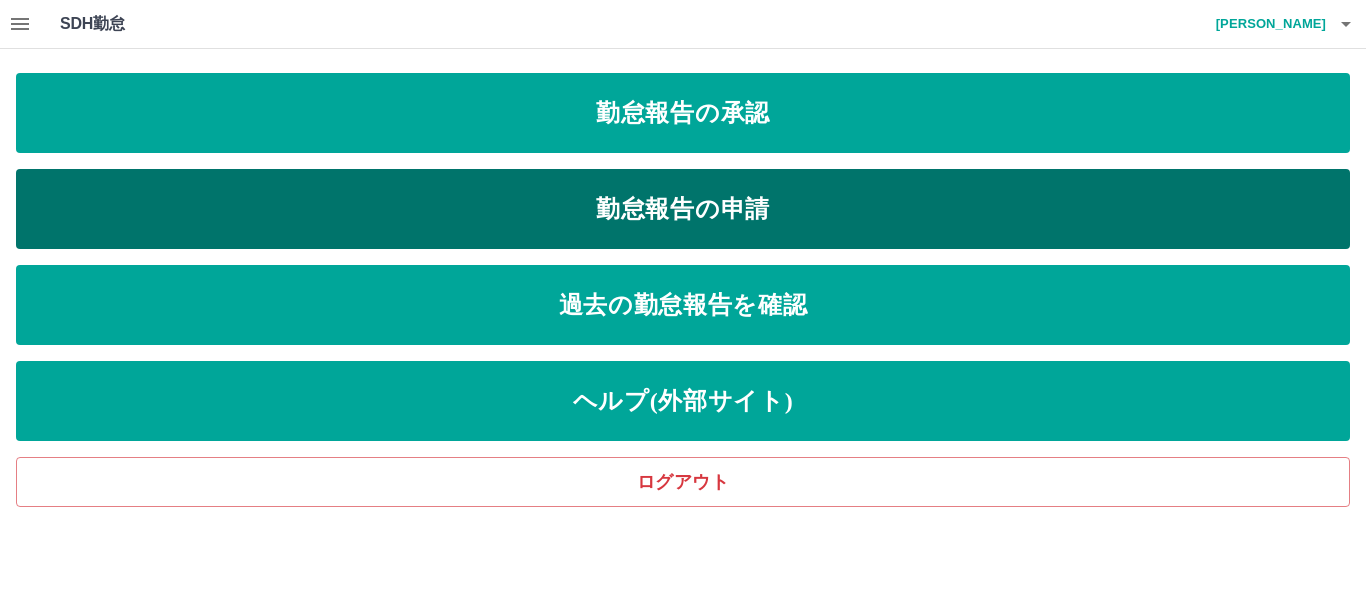 click on "勤怠報告の申請" at bounding box center [683, 209] 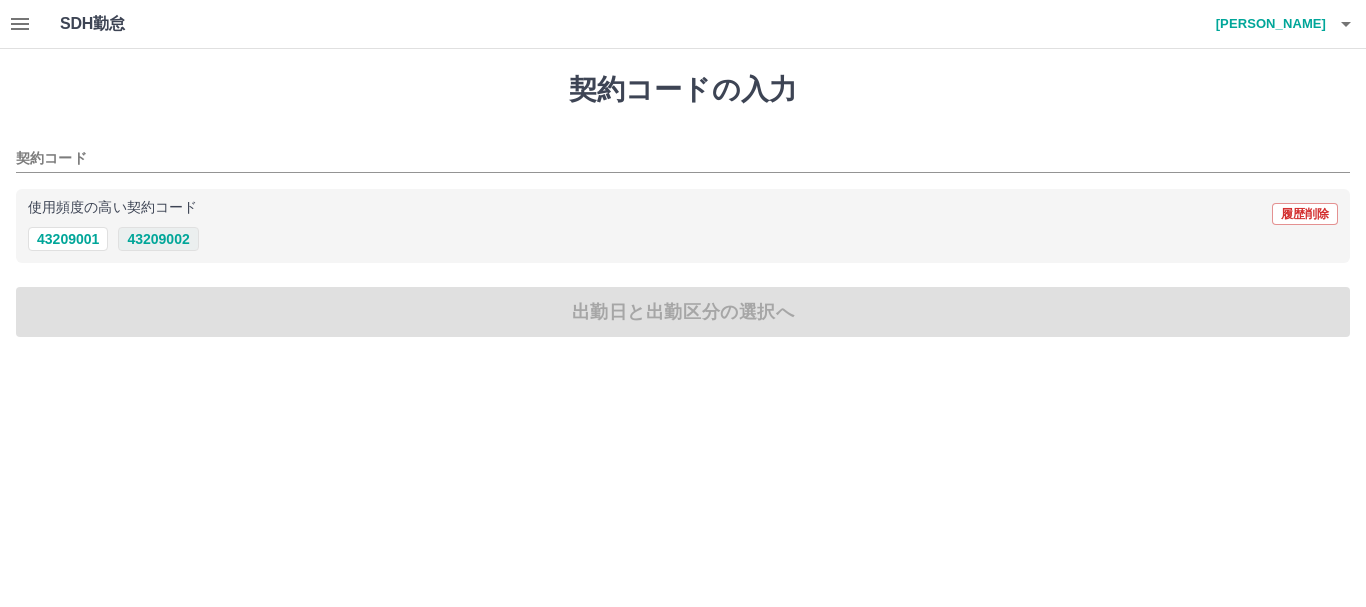 click on "43209002" at bounding box center [158, 239] 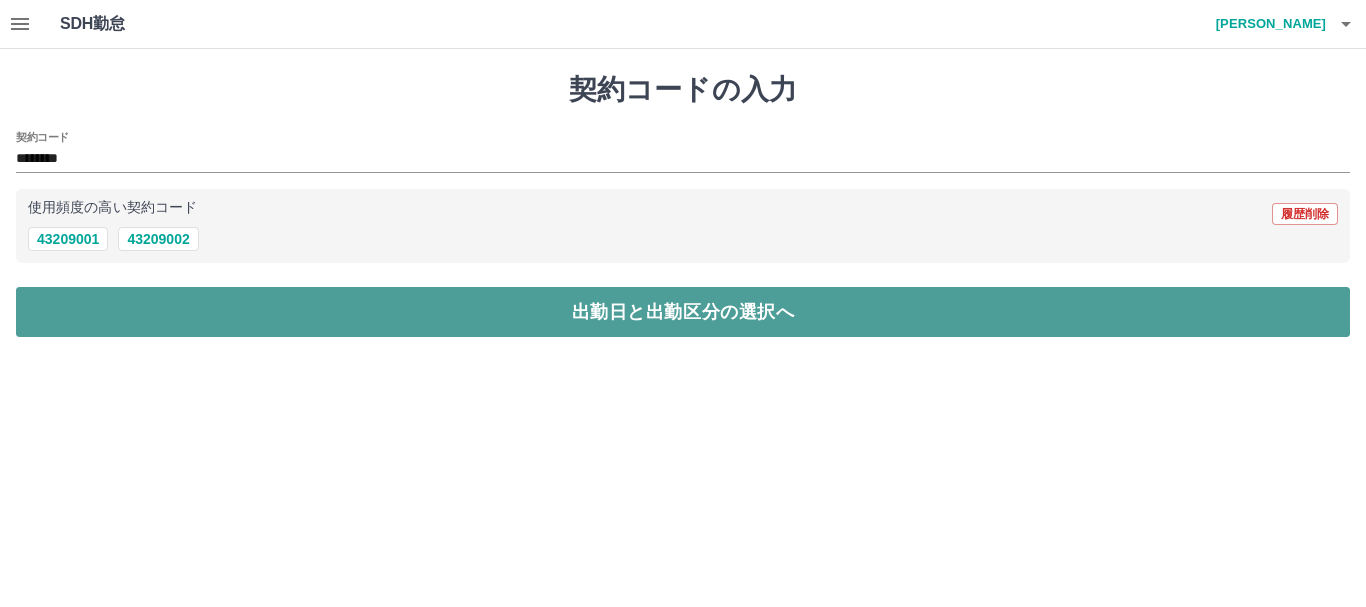 click on "出勤日と出勤区分の選択へ" at bounding box center (683, 312) 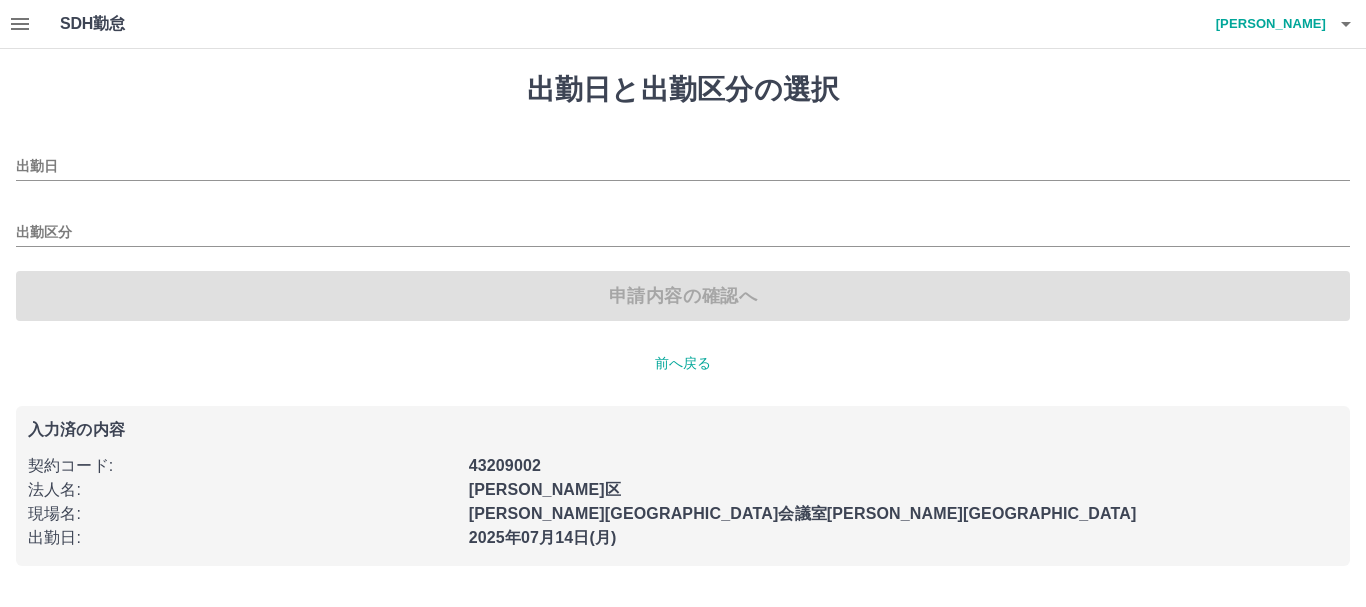 type on "**********" 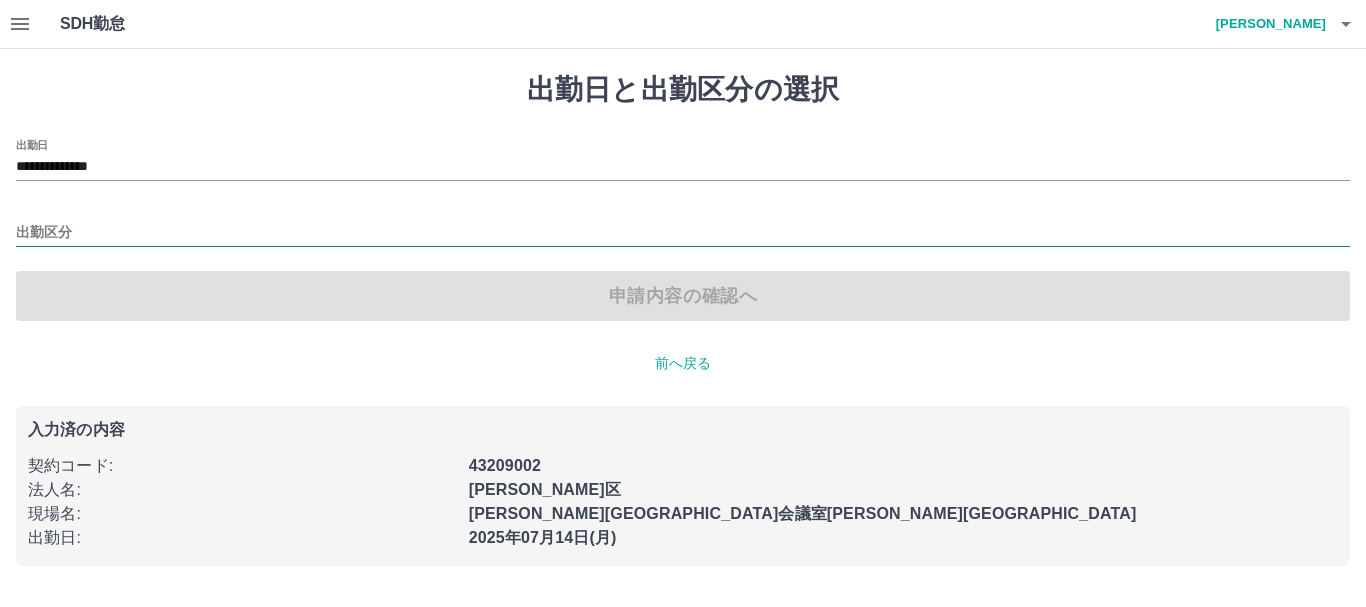 click on "出勤区分" at bounding box center [683, 233] 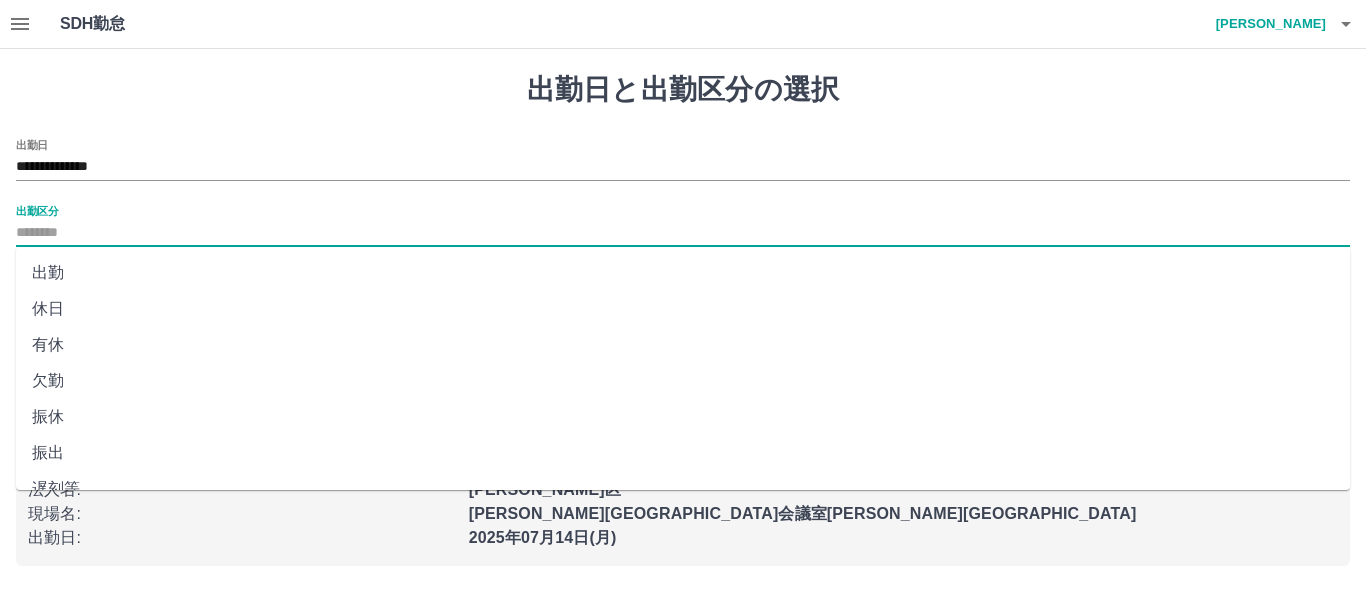 click on "出勤" at bounding box center (683, 273) 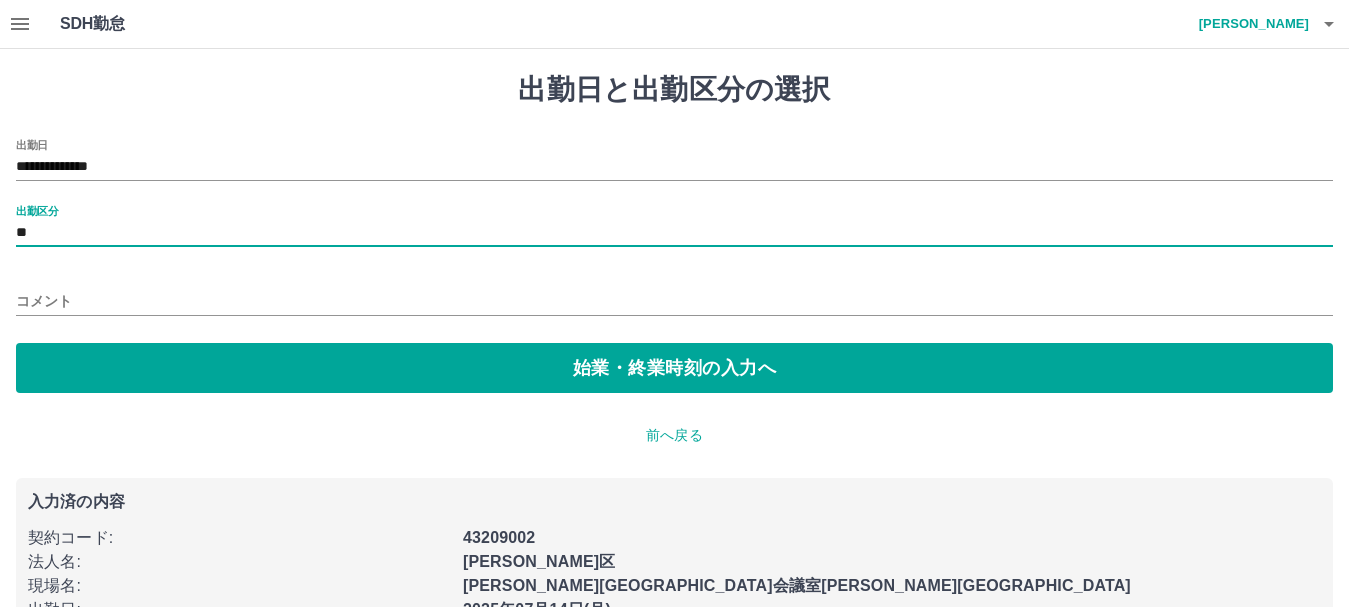 click on "**" at bounding box center [674, 233] 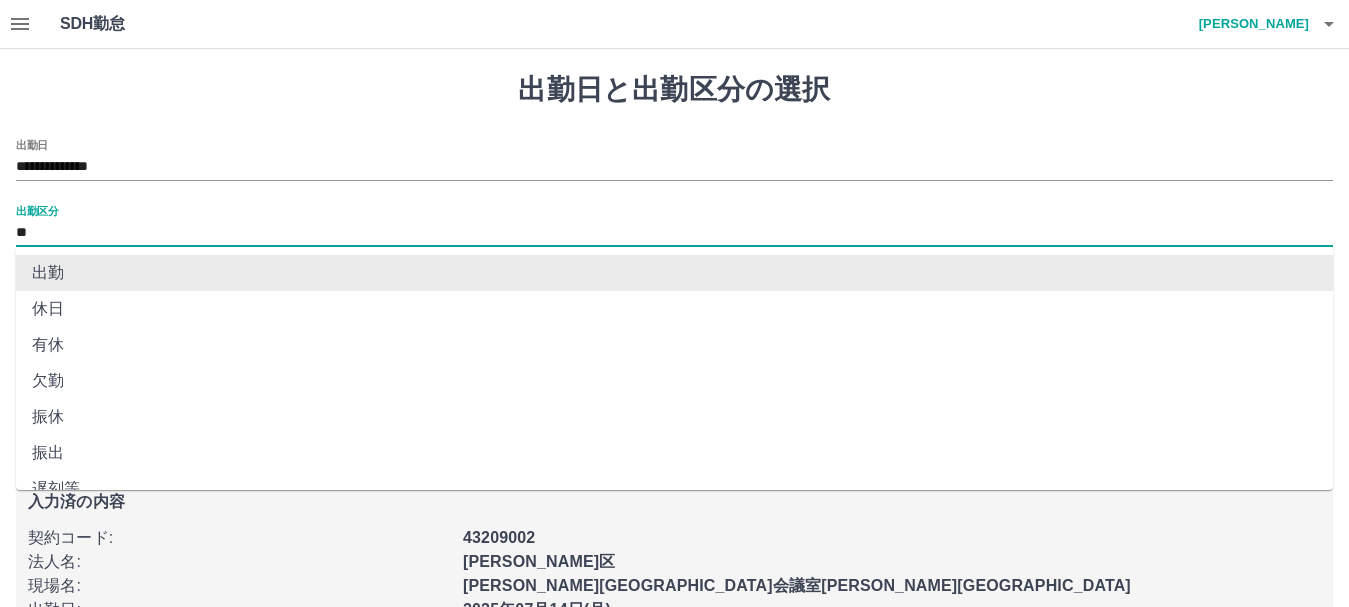 click on "出勤" at bounding box center (674, 273) 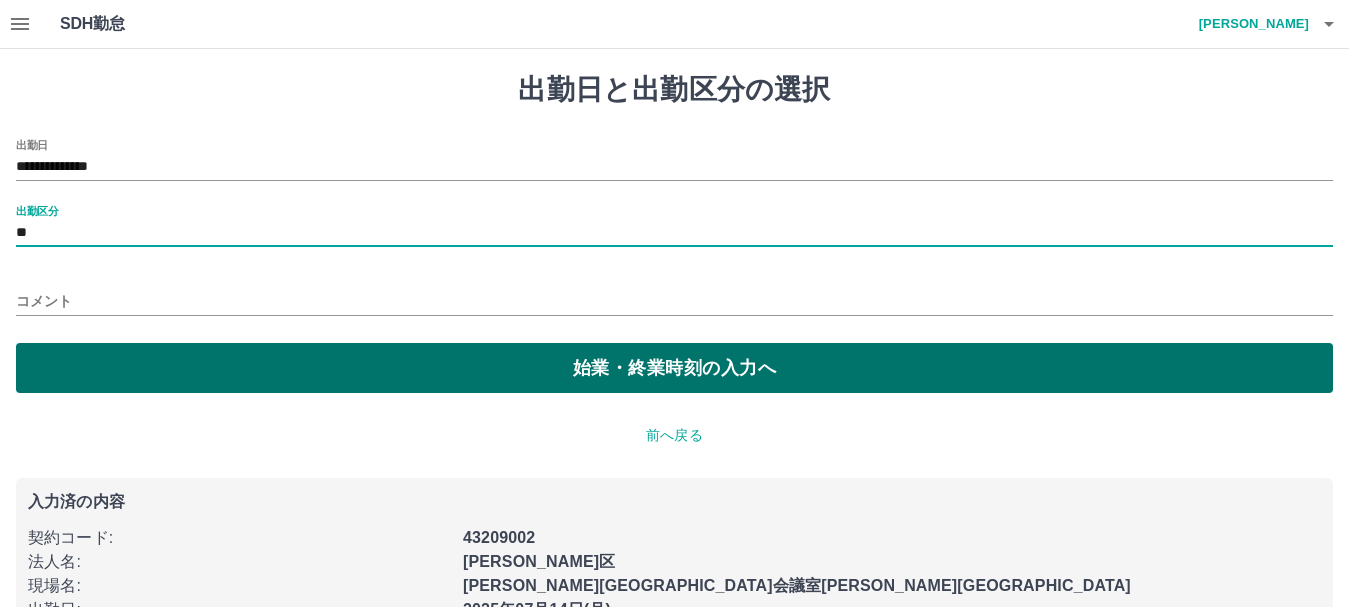 click on "始業・終業時刻の入力へ" at bounding box center [674, 368] 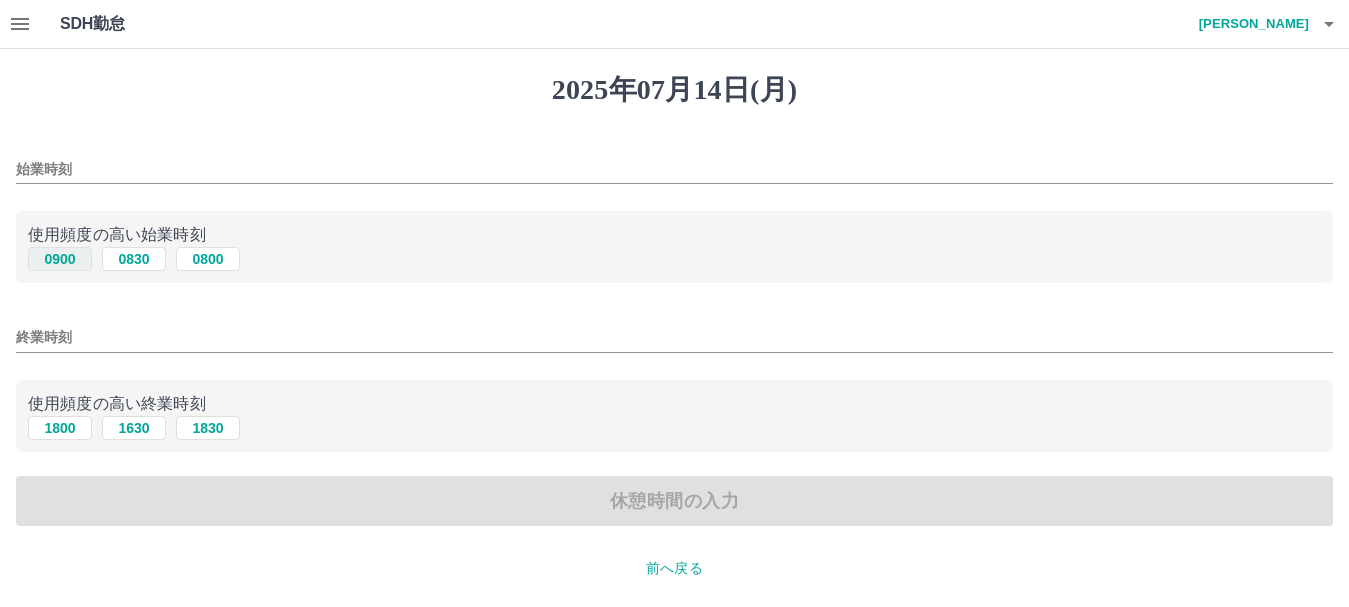 click on "0900" at bounding box center [60, 259] 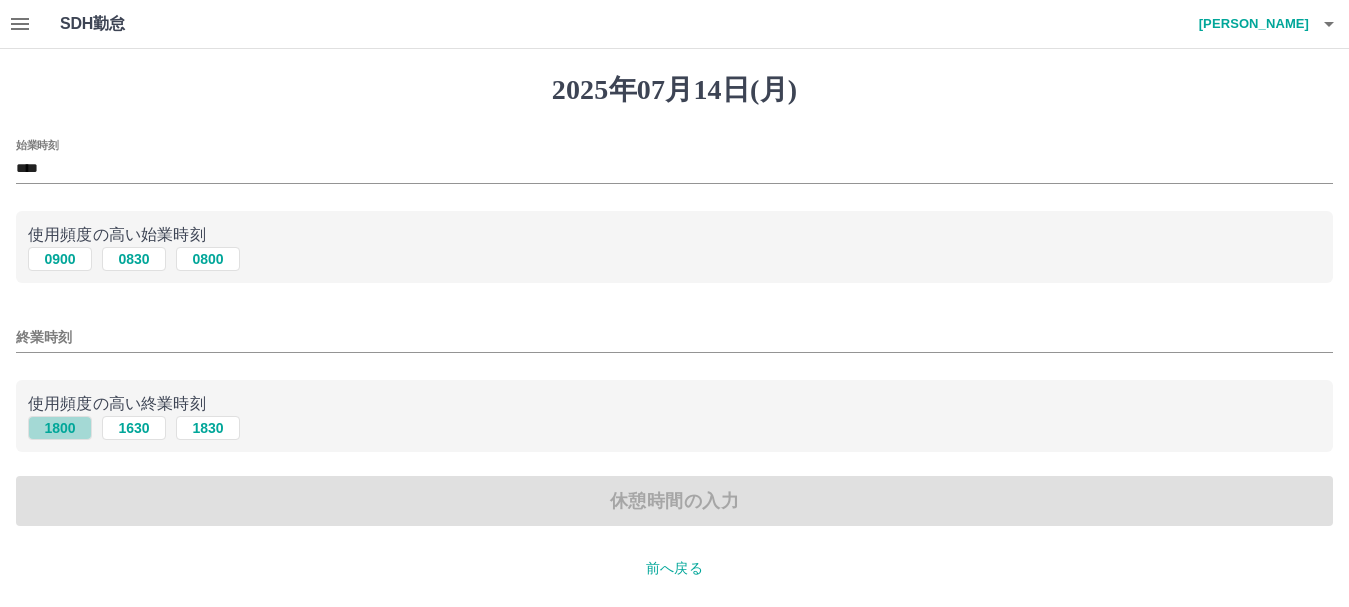 click on "1800" at bounding box center (60, 428) 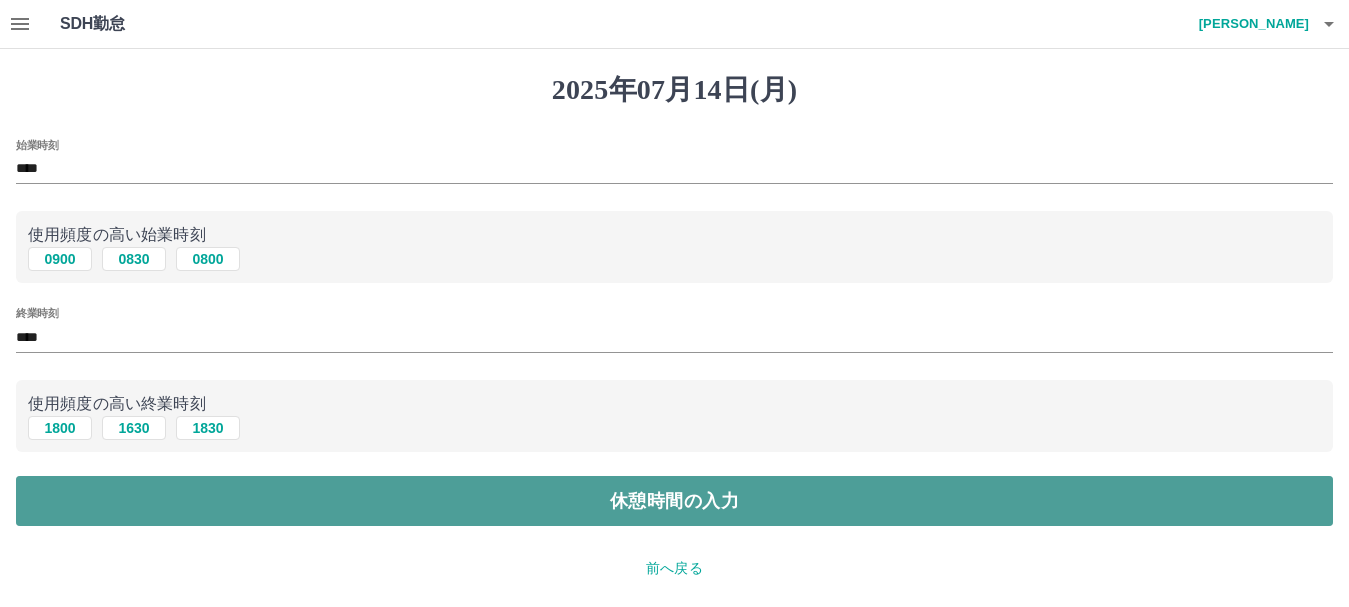 click on "休憩時間の入力" at bounding box center (674, 501) 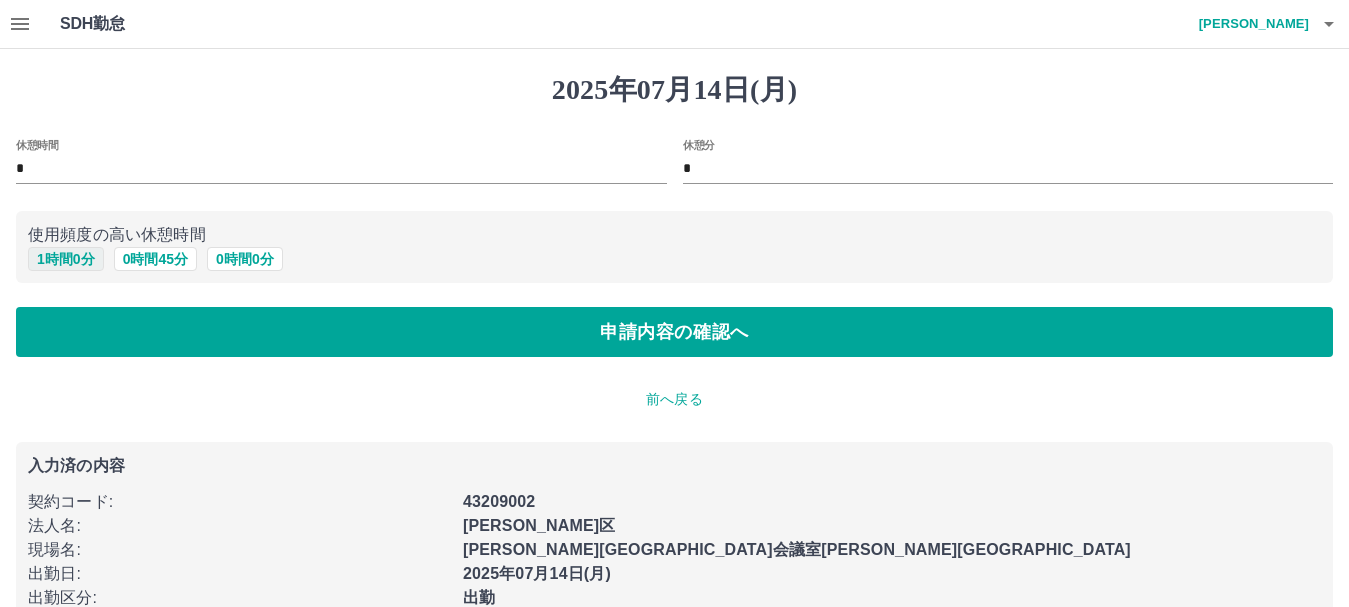 click on "1 時間 0 分" at bounding box center [66, 259] 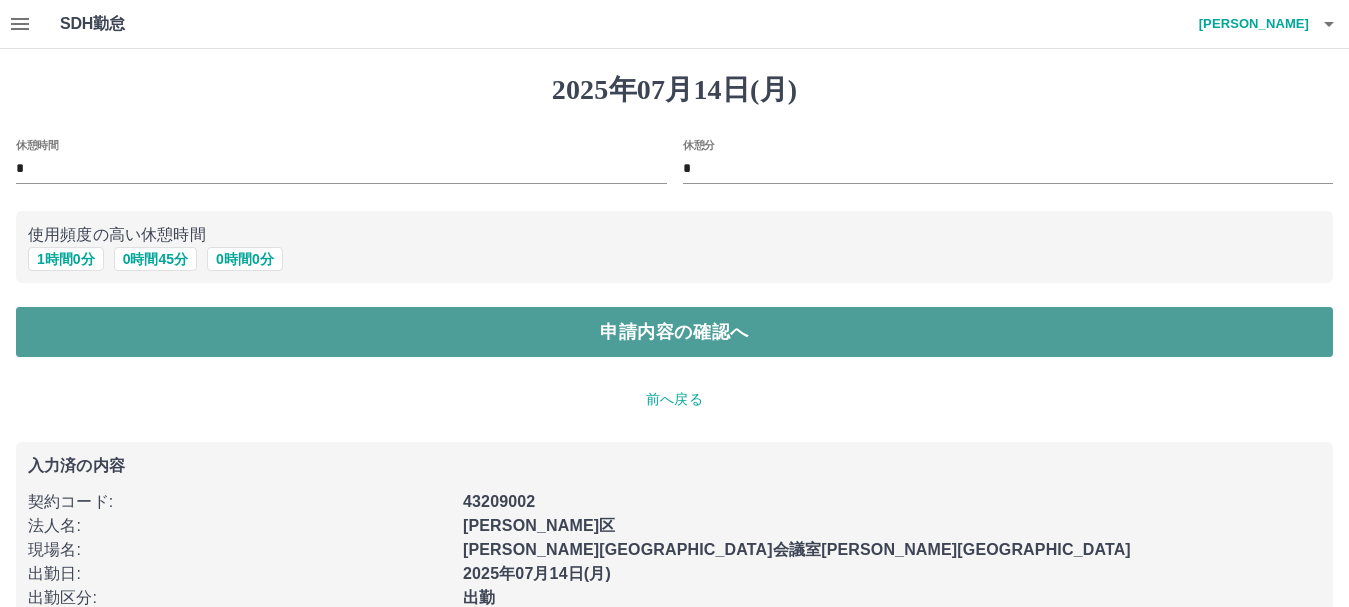 click on "申請内容の確認へ" at bounding box center [674, 332] 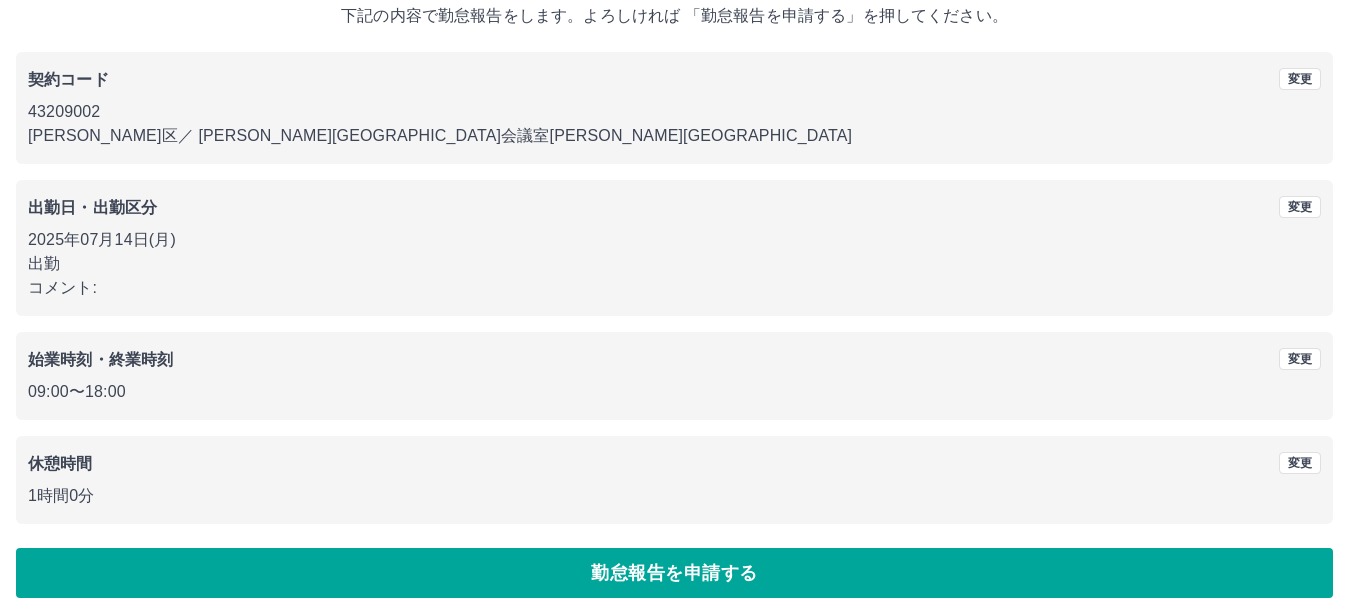 scroll, scrollTop: 142, scrollLeft: 0, axis: vertical 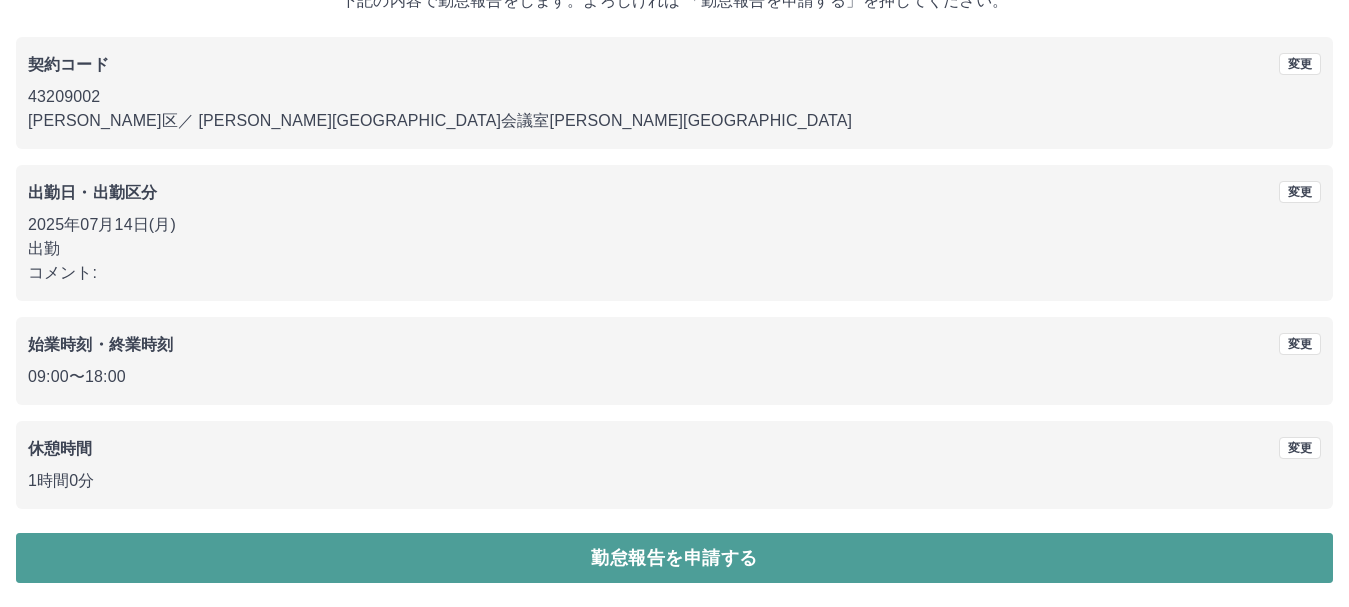 click on "勤怠報告を申請する" at bounding box center [674, 558] 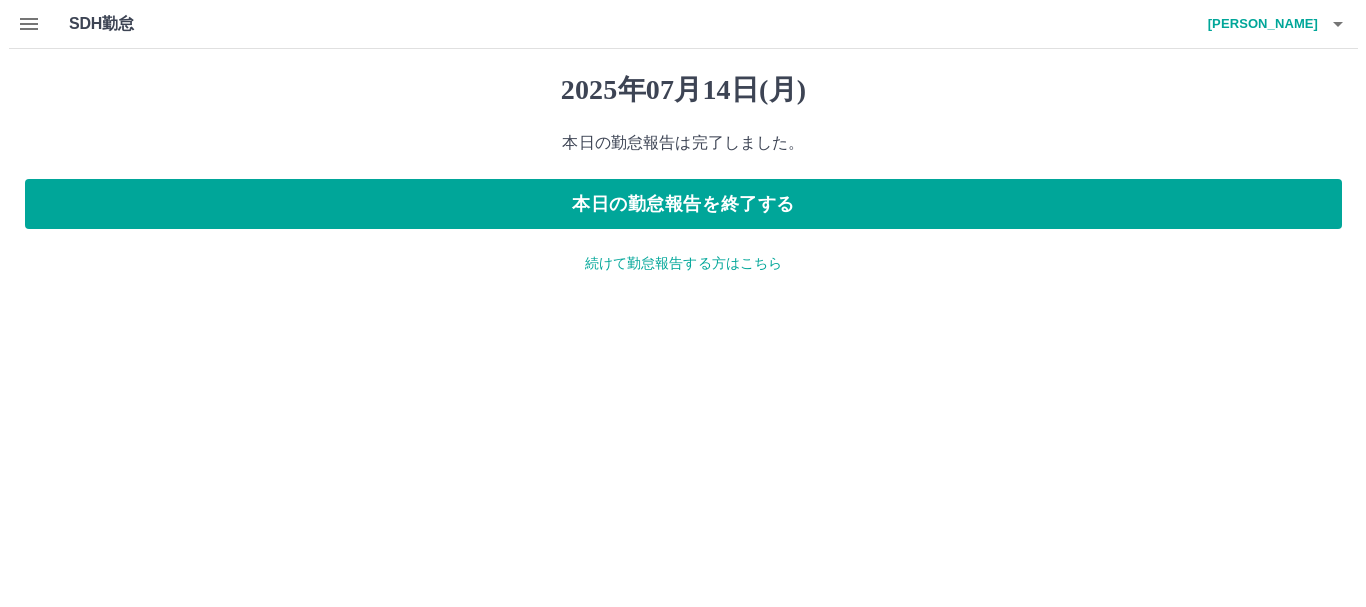 scroll, scrollTop: 0, scrollLeft: 0, axis: both 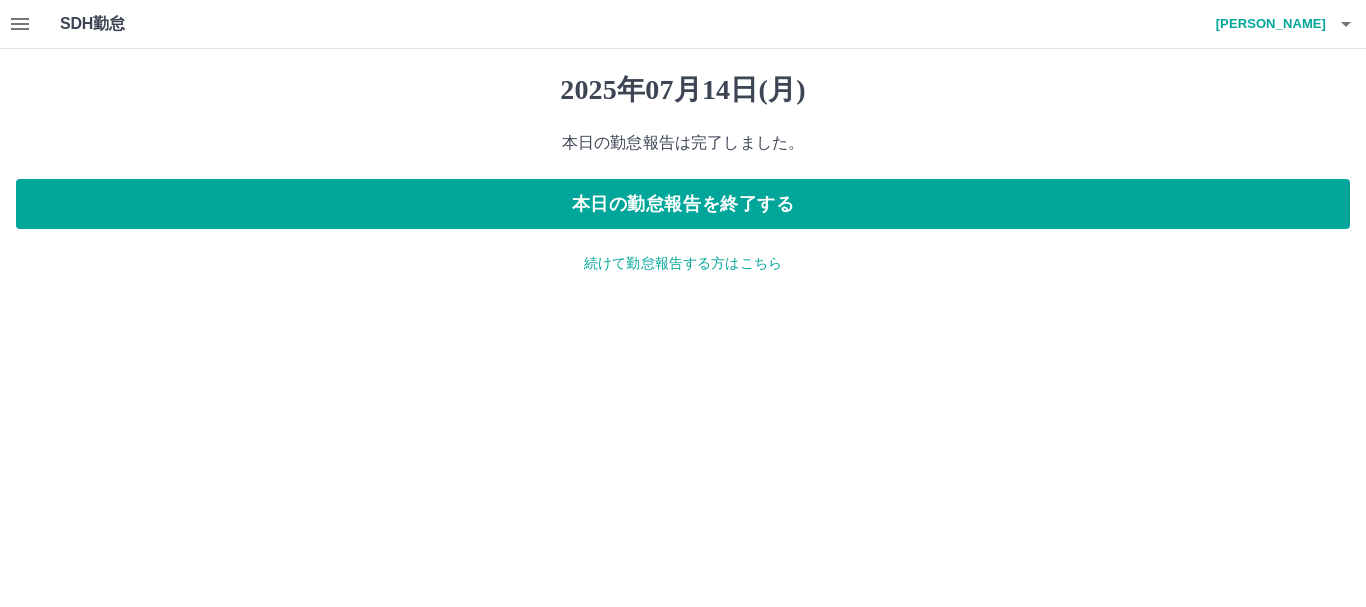 click at bounding box center [1346, 24] 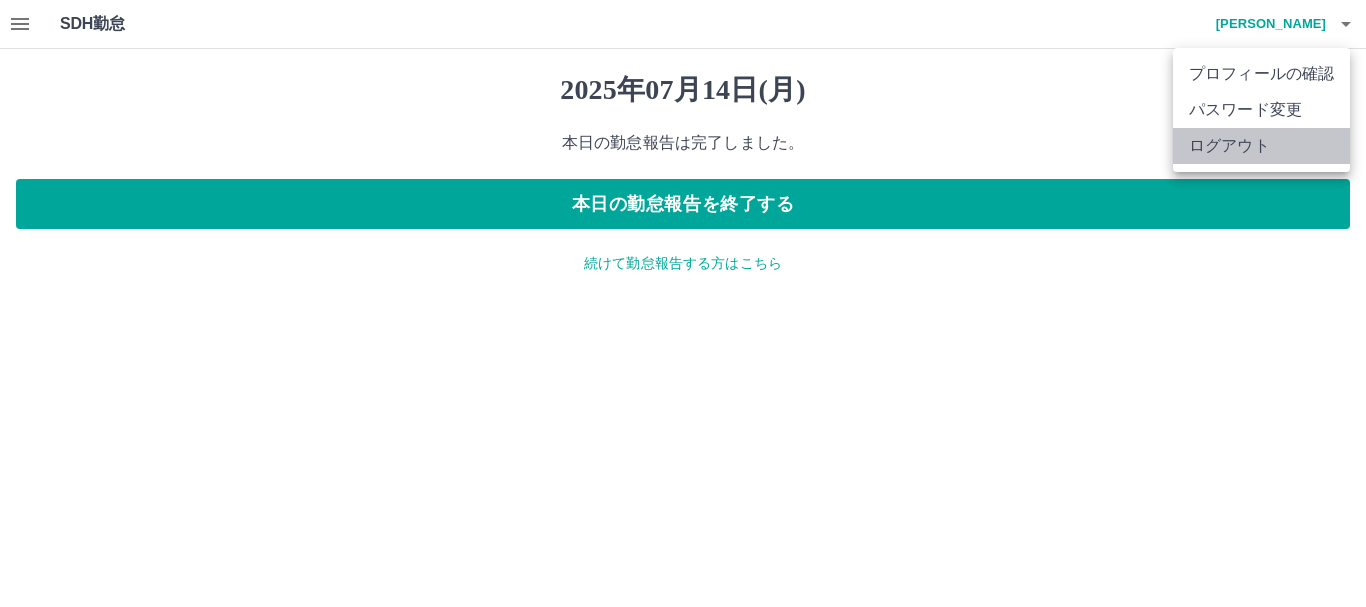 click on "ログアウト" at bounding box center [1261, 146] 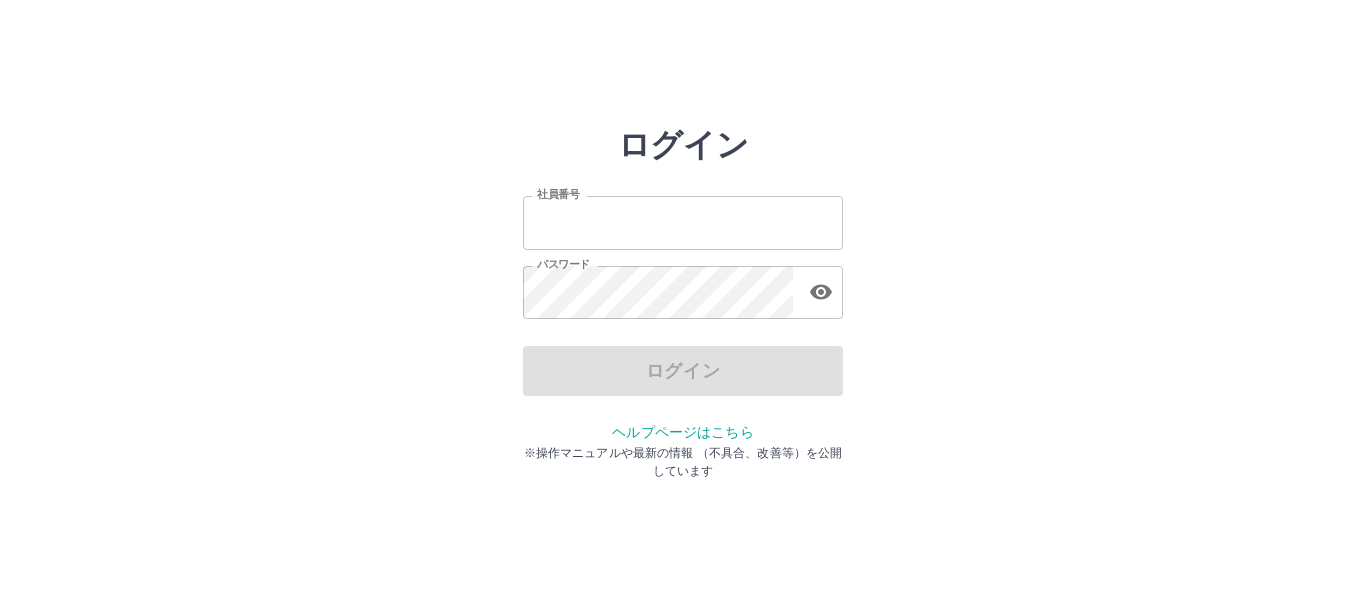 scroll, scrollTop: 0, scrollLeft: 0, axis: both 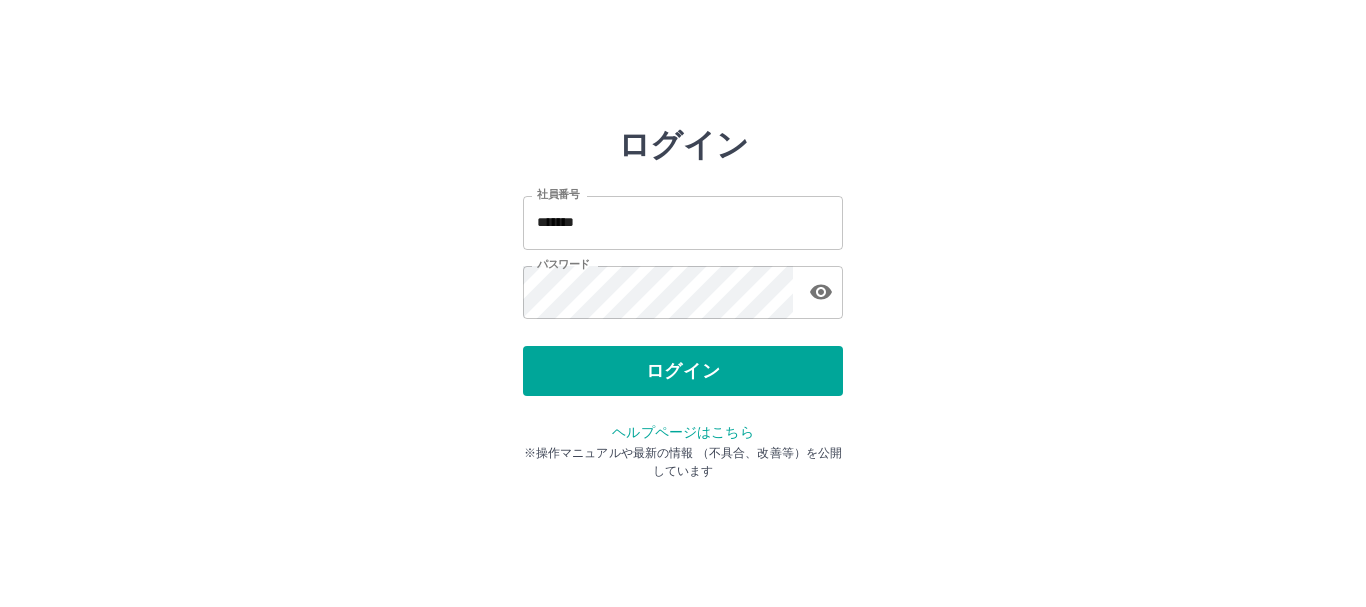 click on "ログイン 社員番号 ******* 社員番号 パスワード パスワード ログイン ヘルプページはこちら ※操作マニュアルや最新の情報 （不具合、改善等）を公開しています" at bounding box center (683, 286) 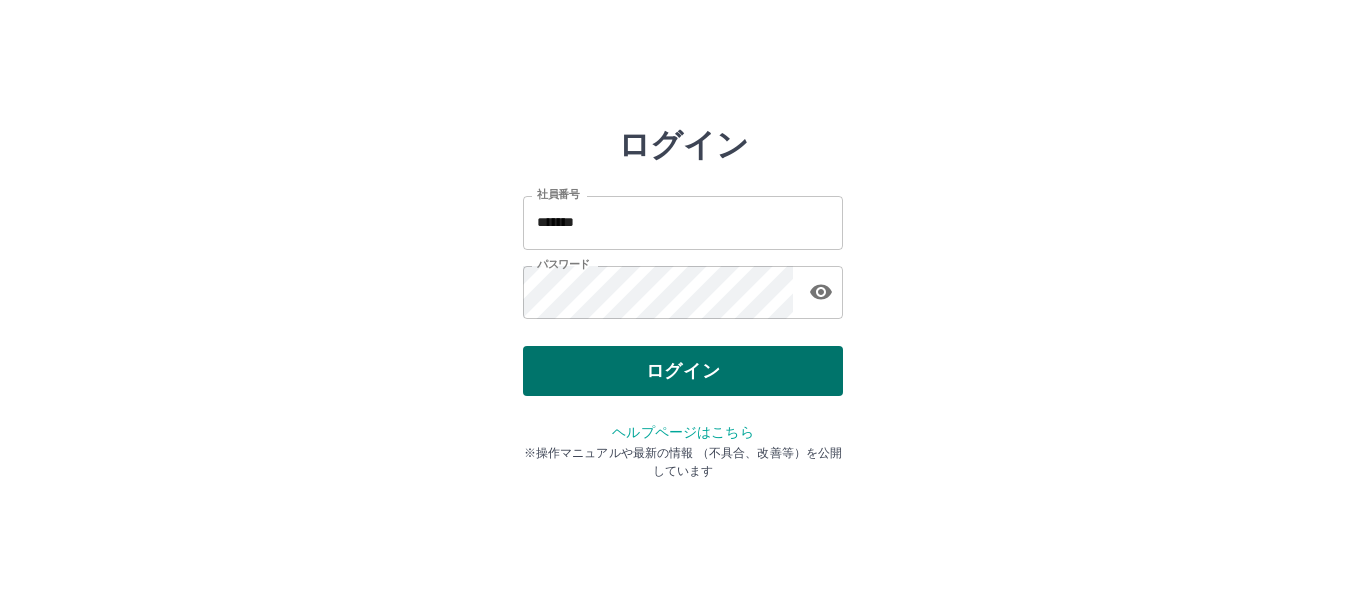 click on "ログイン" at bounding box center (683, 371) 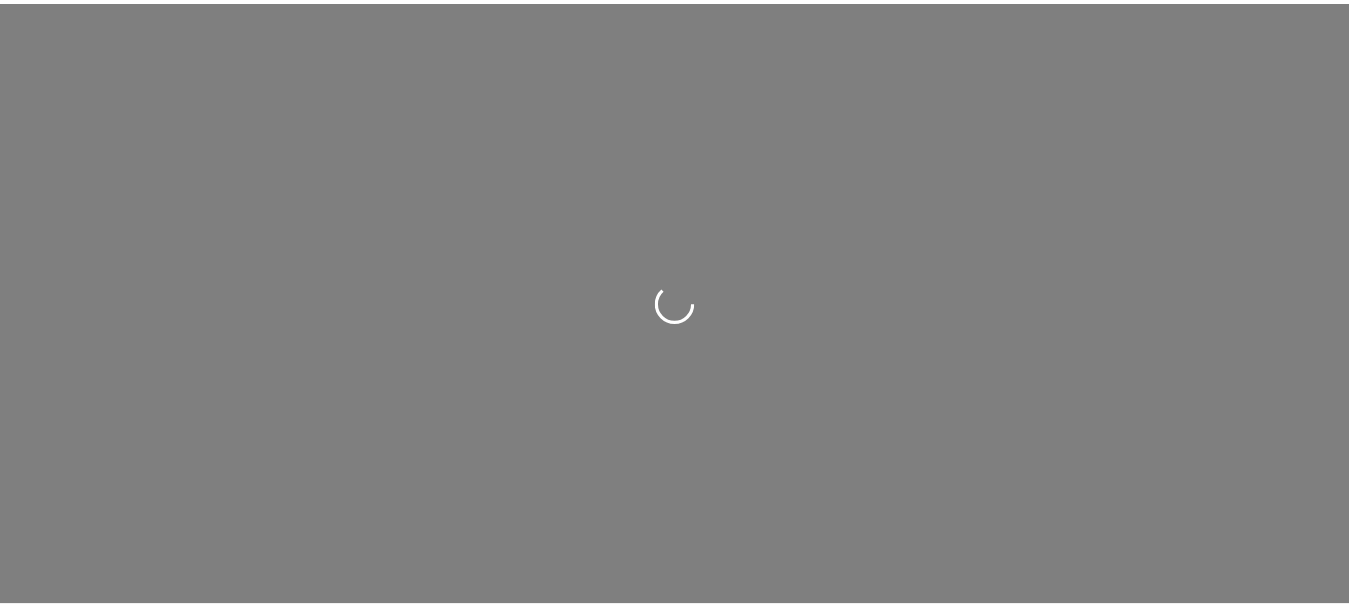 scroll, scrollTop: 0, scrollLeft: 0, axis: both 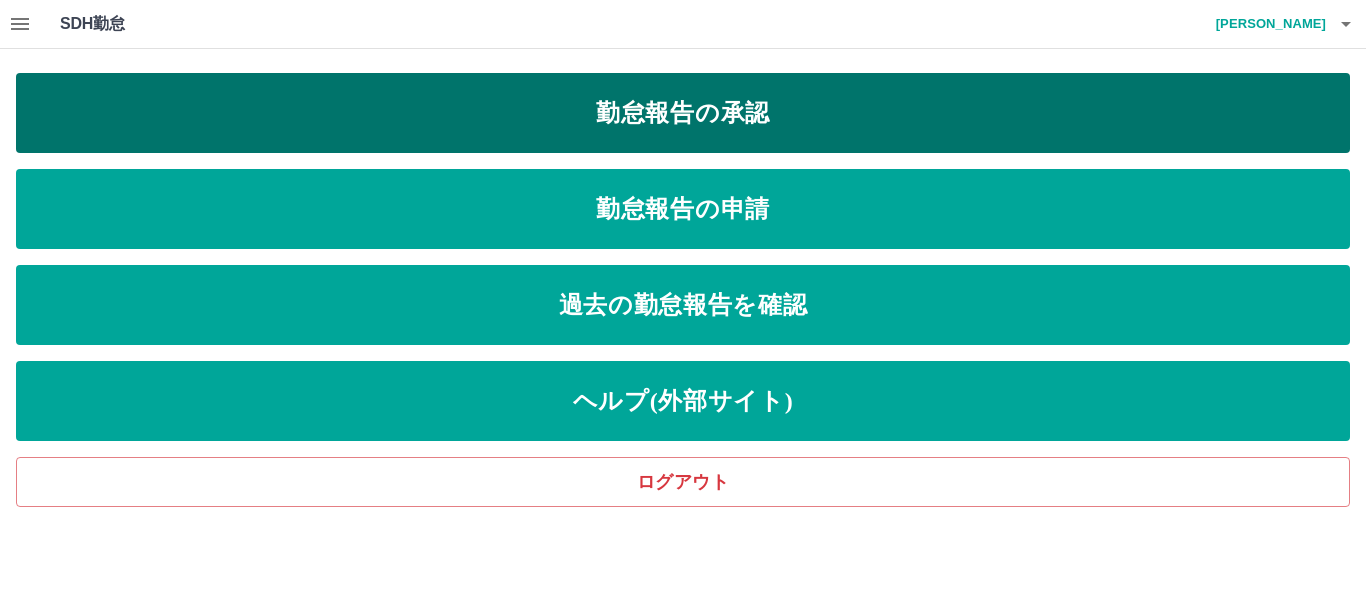 click on "勤怠報告の承認" at bounding box center (683, 113) 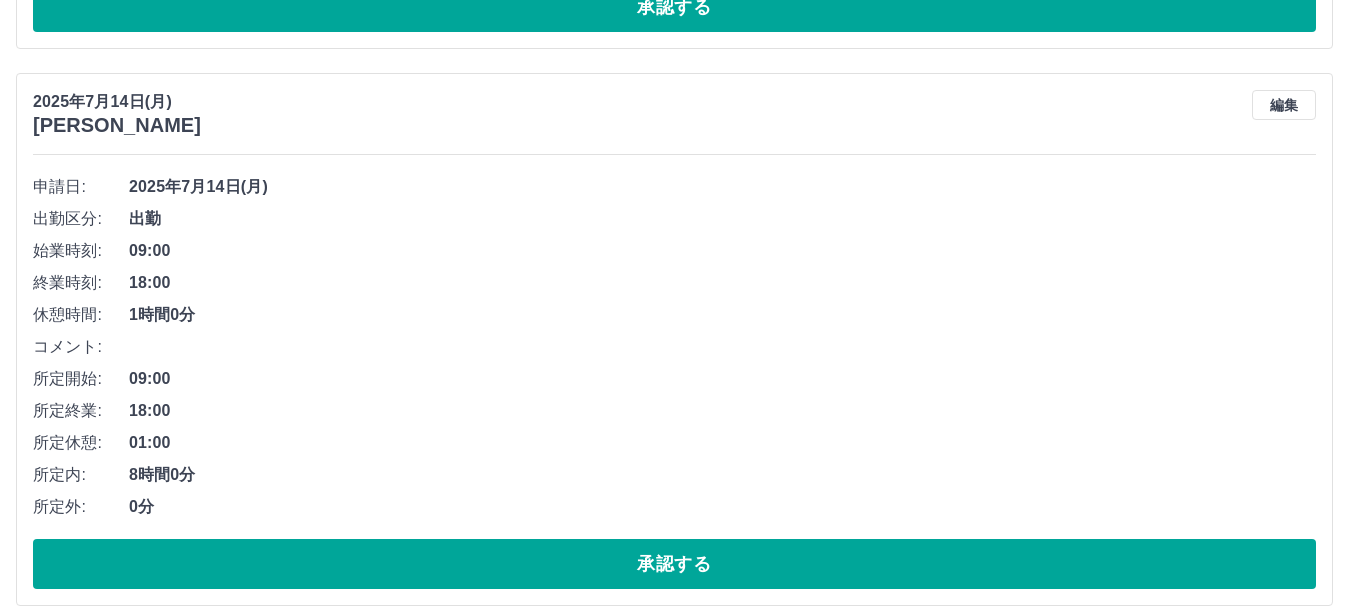 scroll, scrollTop: 1300, scrollLeft: 0, axis: vertical 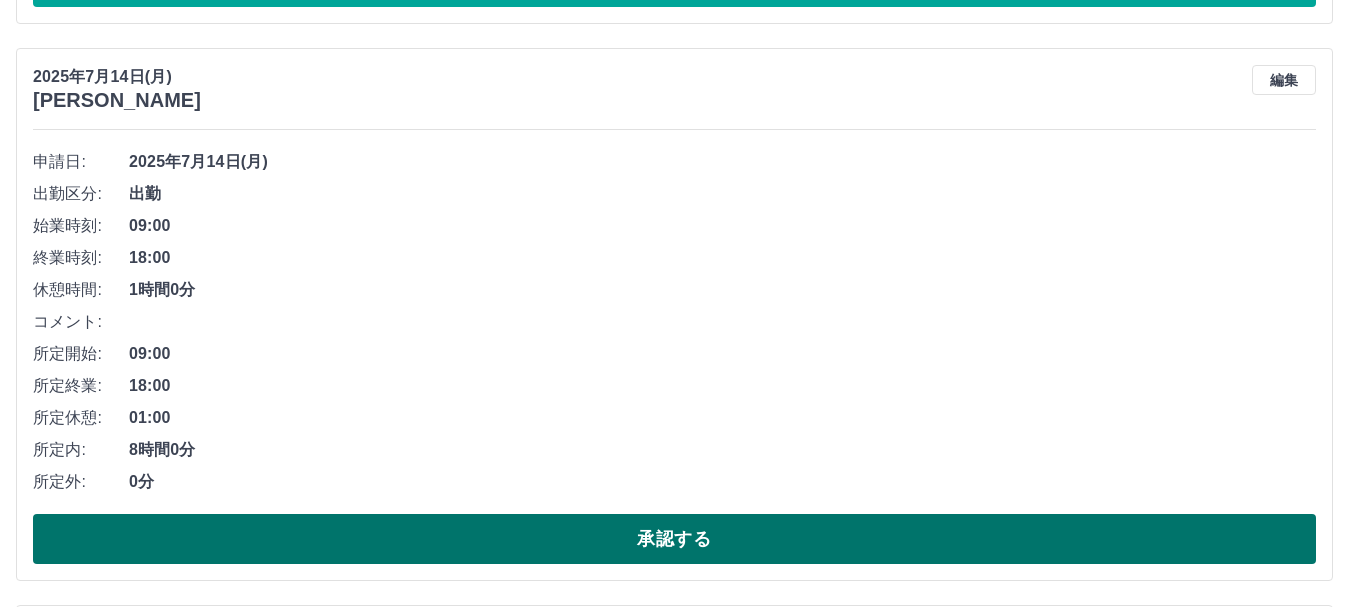 click on "承認する" at bounding box center [674, 539] 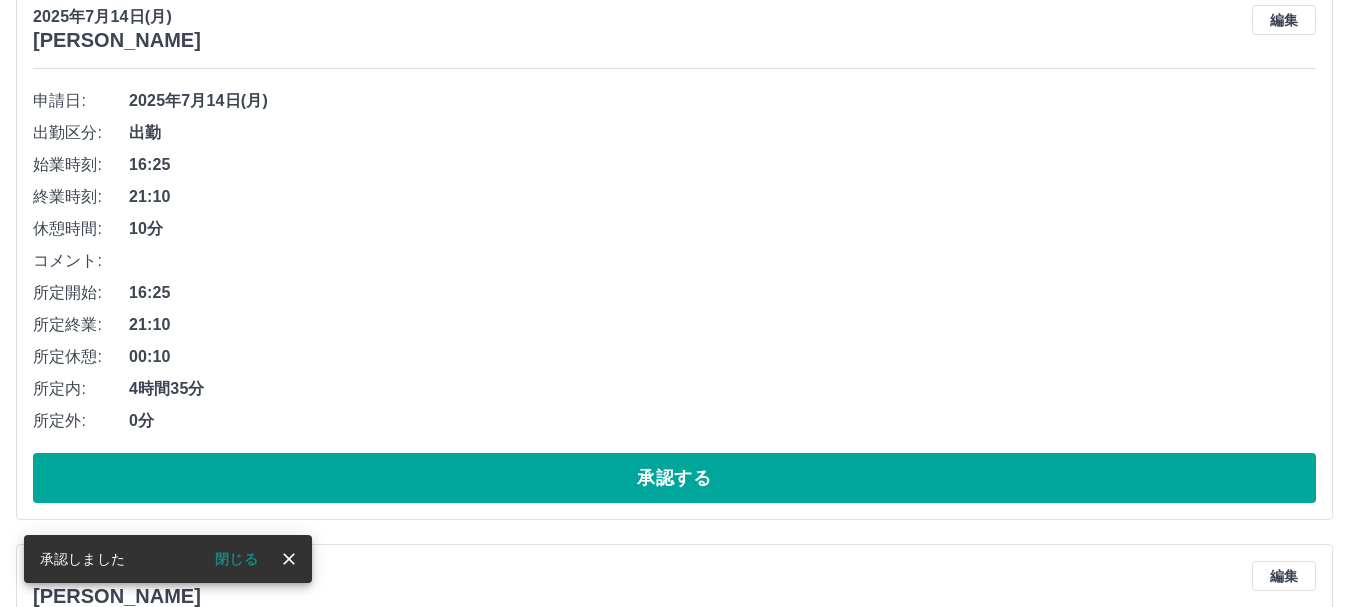 scroll, scrollTop: 800, scrollLeft: 0, axis: vertical 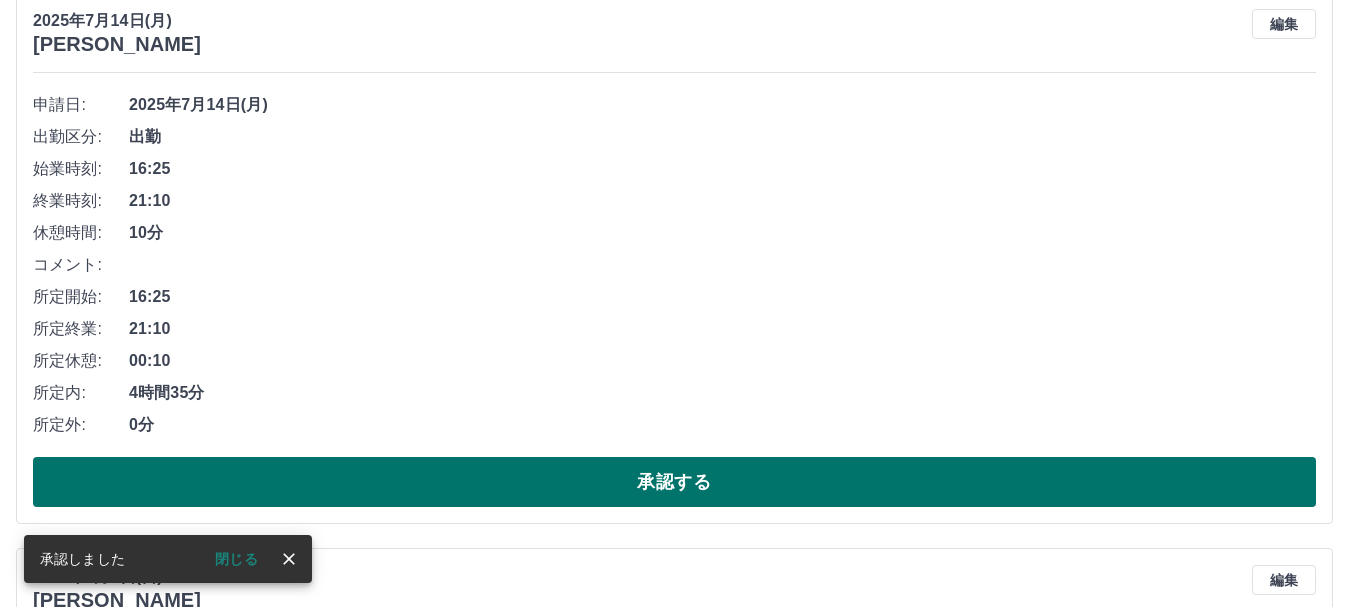 click on "承認する" at bounding box center (674, 482) 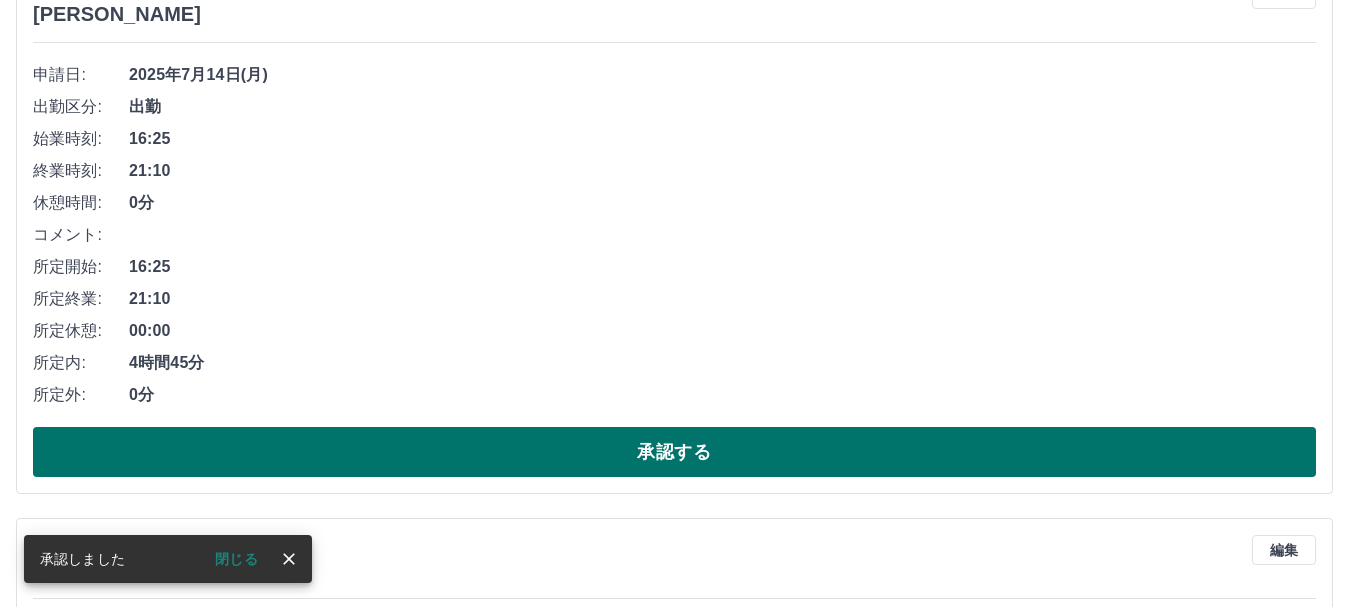 scroll, scrollTop: 300, scrollLeft: 0, axis: vertical 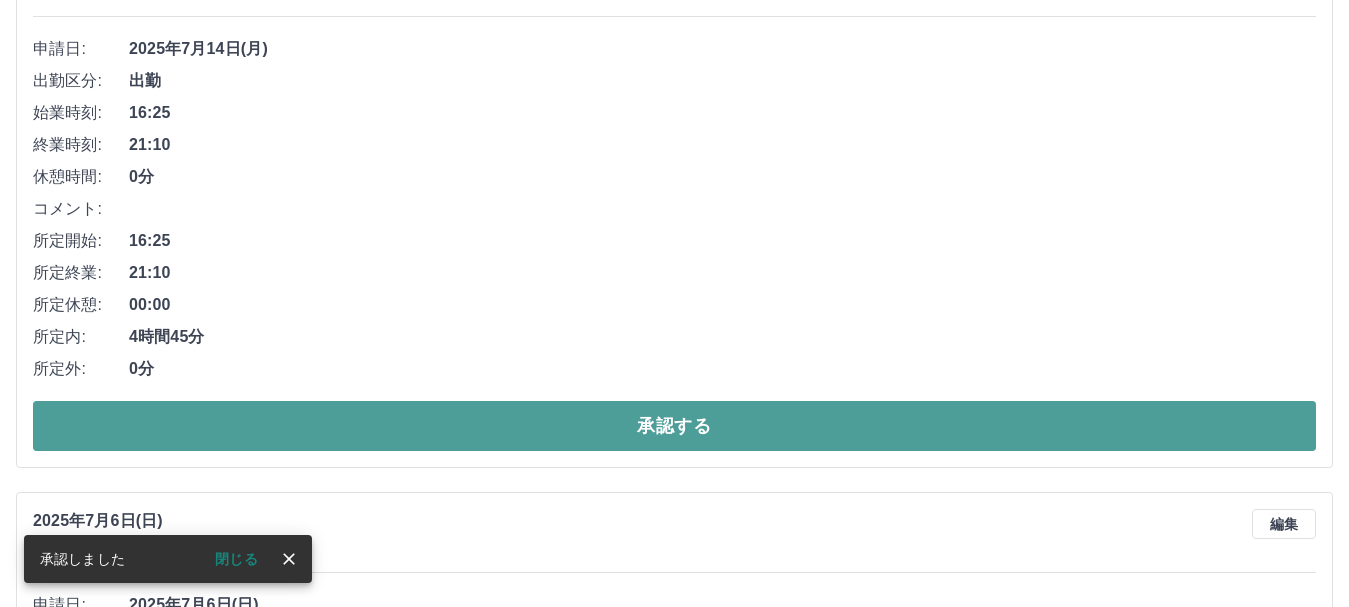 click on "承認する" at bounding box center [674, 426] 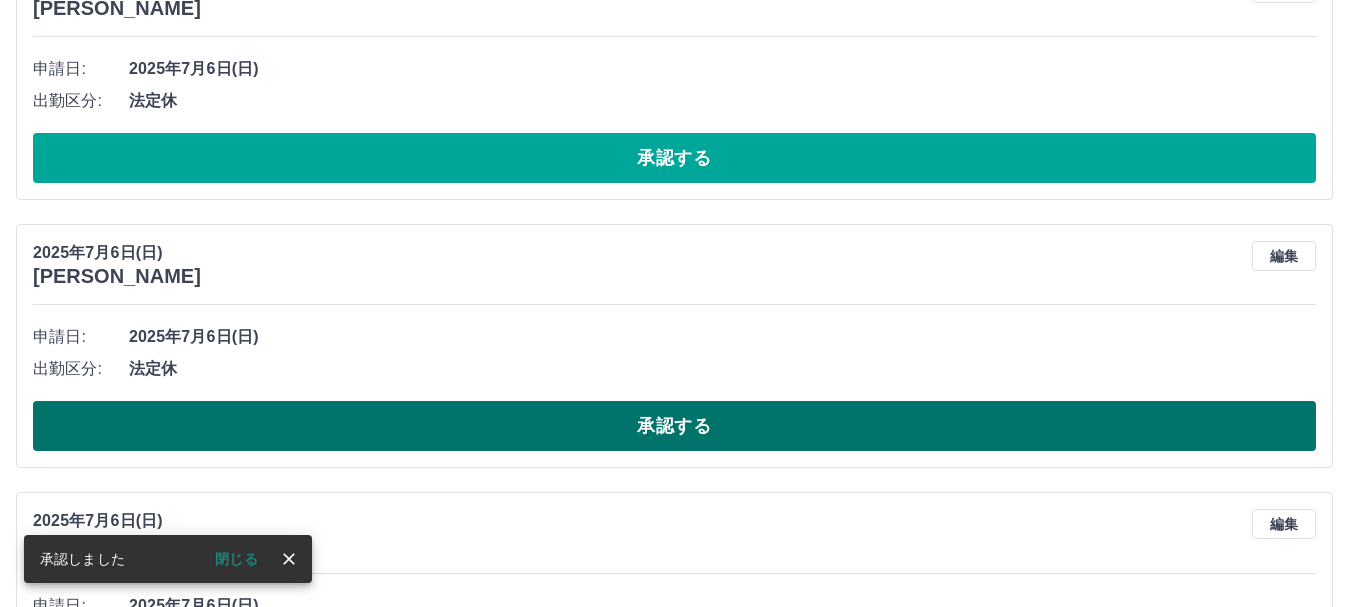 scroll, scrollTop: 3900, scrollLeft: 0, axis: vertical 